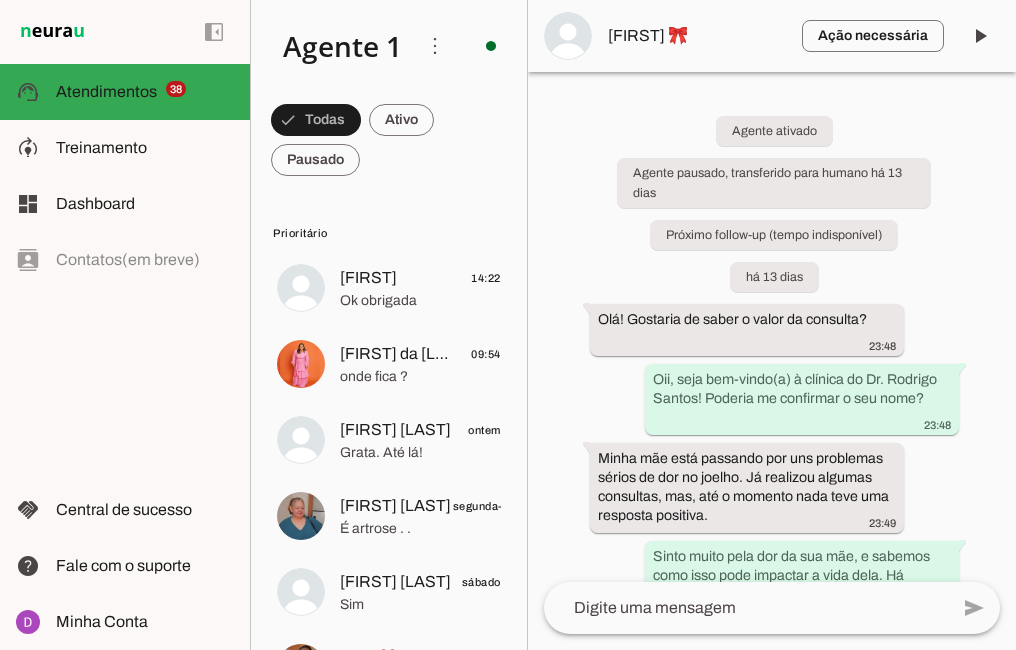 scroll, scrollTop: 0, scrollLeft: 0, axis: both 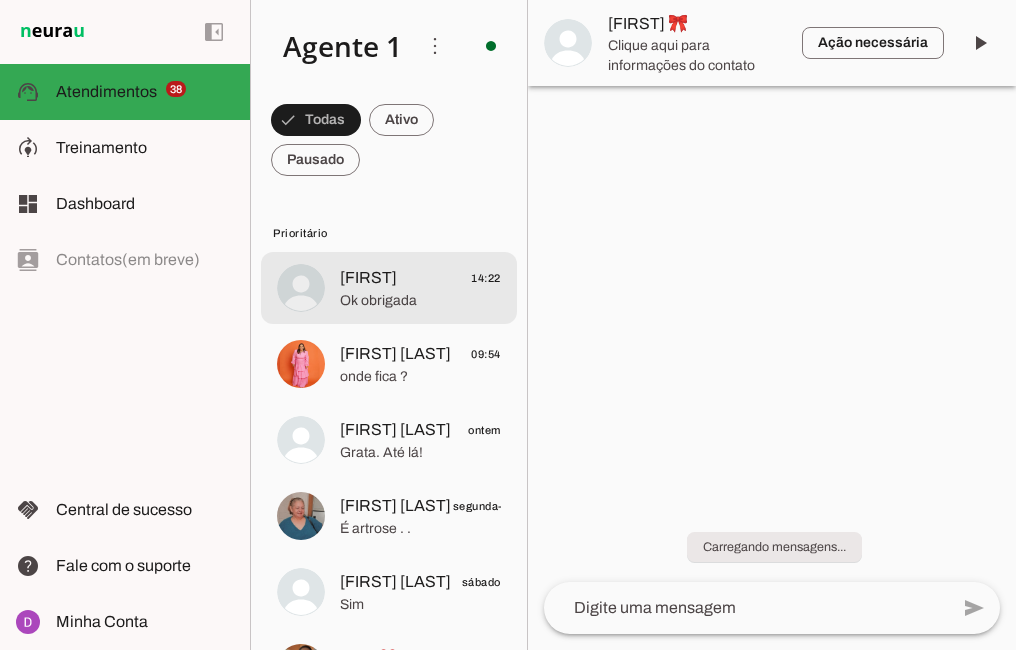 click on "Ok obrigada" 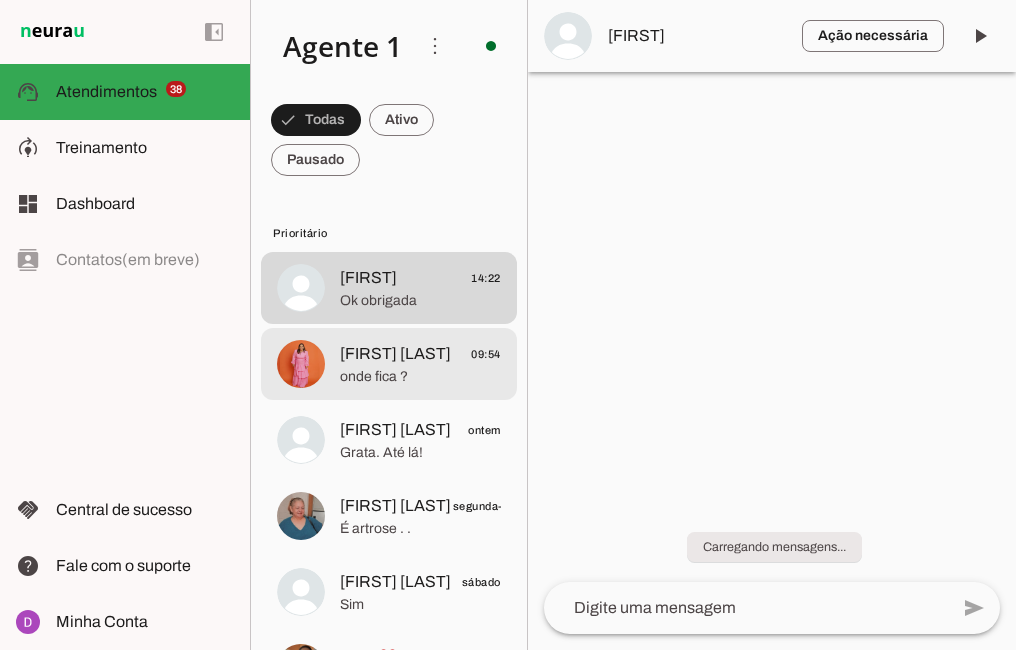 click on "[FIRST] [LAST]" 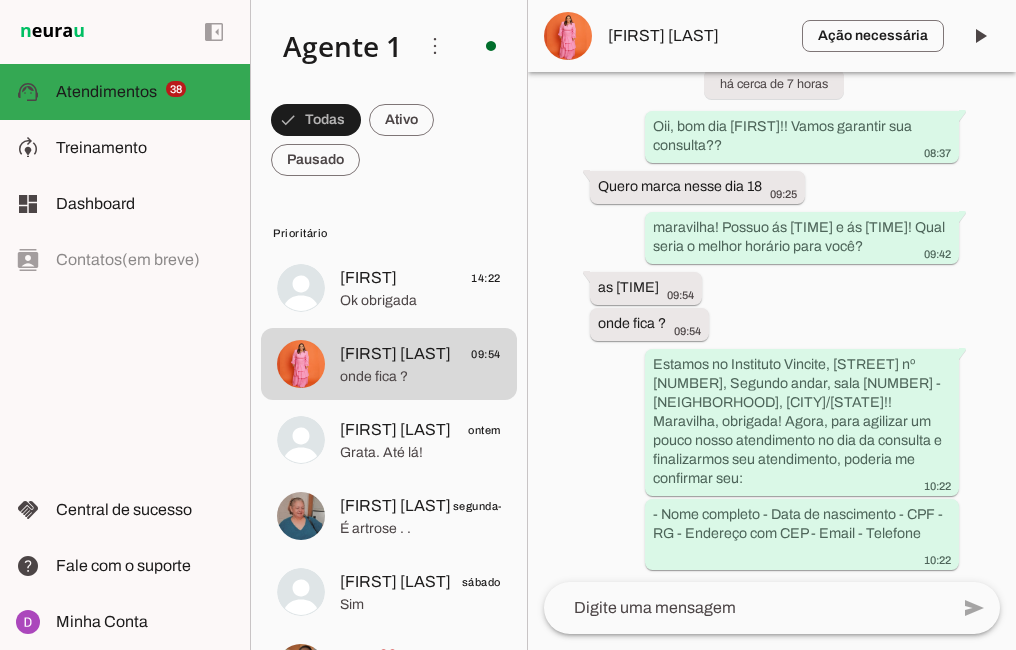 scroll, scrollTop: 2729, scrollLeft: 0, axis: vertical 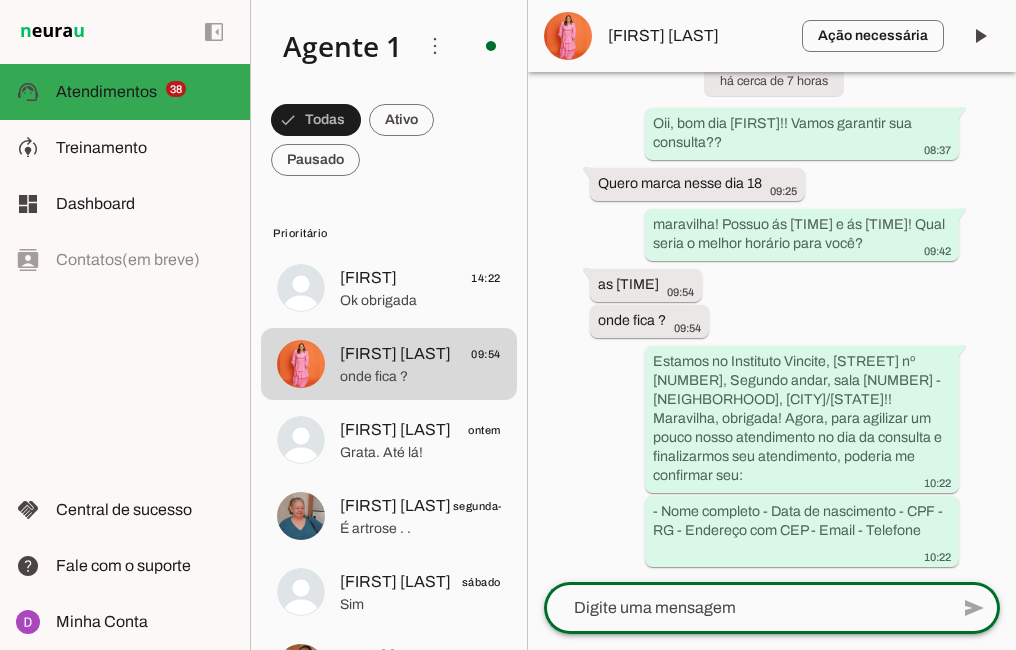 click 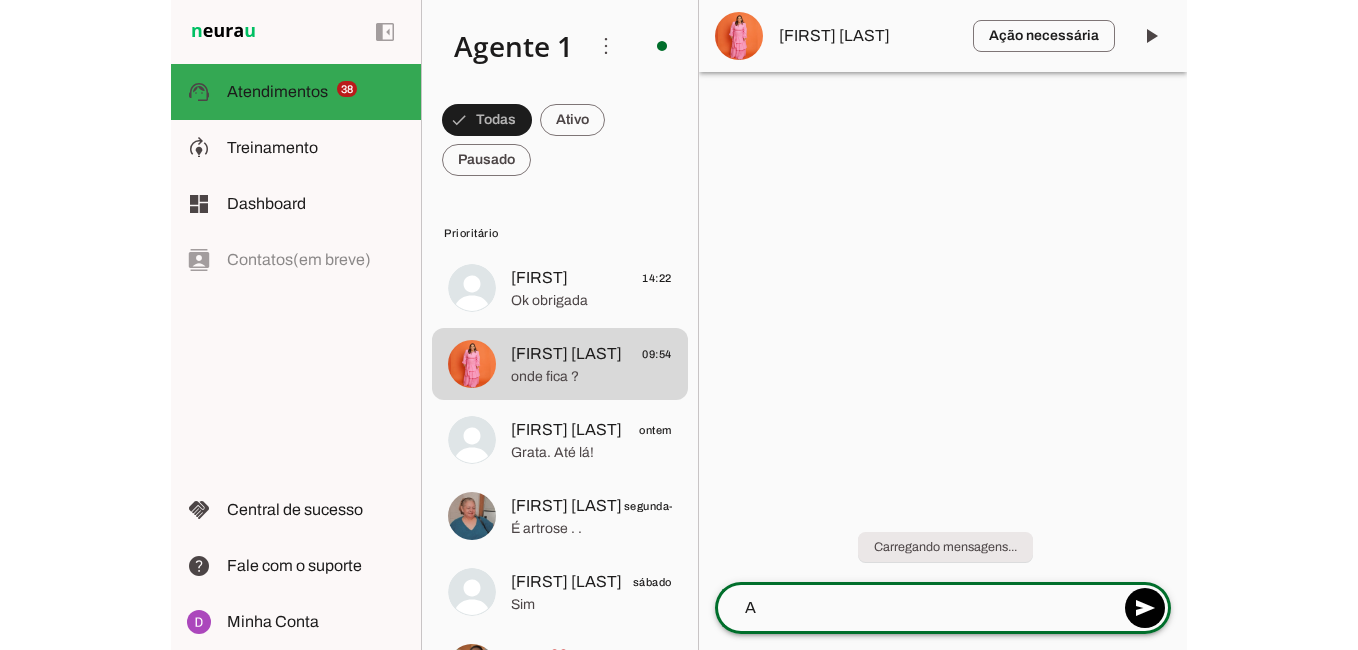 scroll, scrollTop: 0, scrollLeft: 0, axis: both 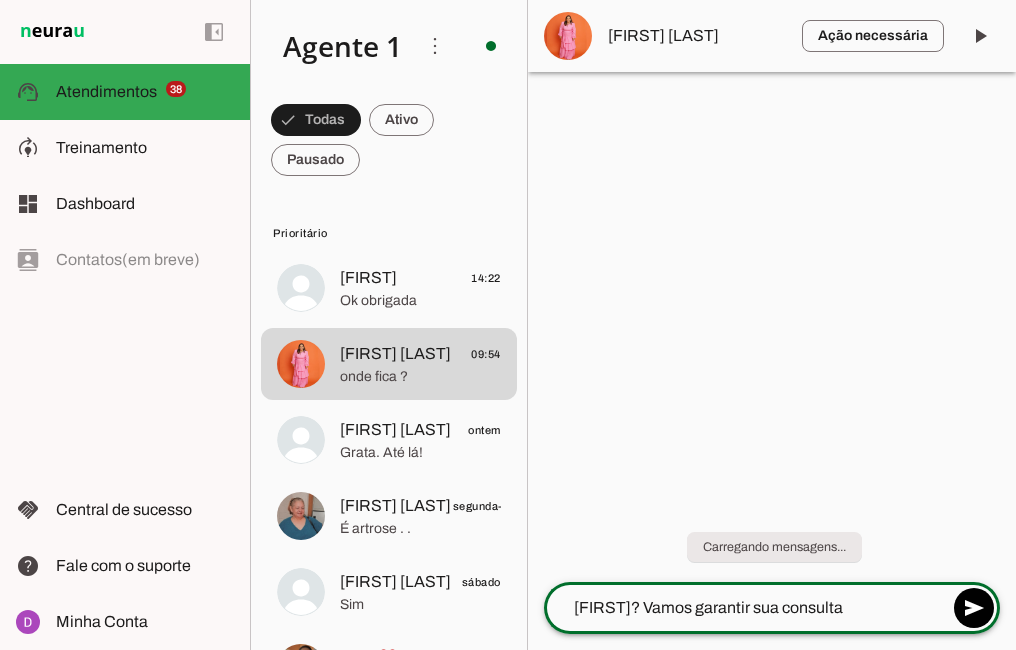 type on "[FIRST]? Vamos garantir sua consulta?" 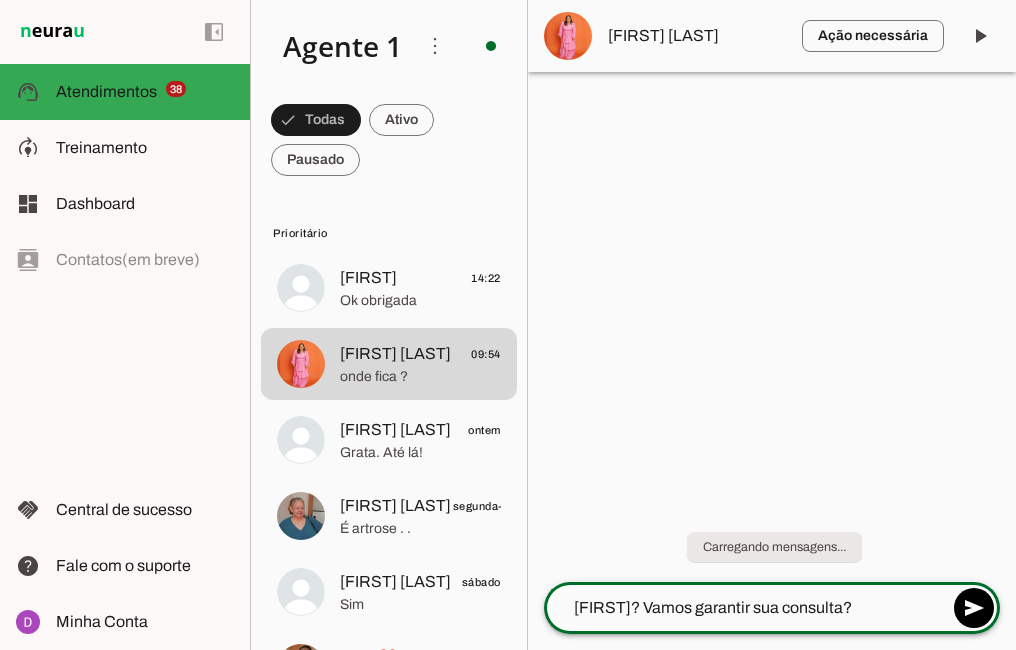 type 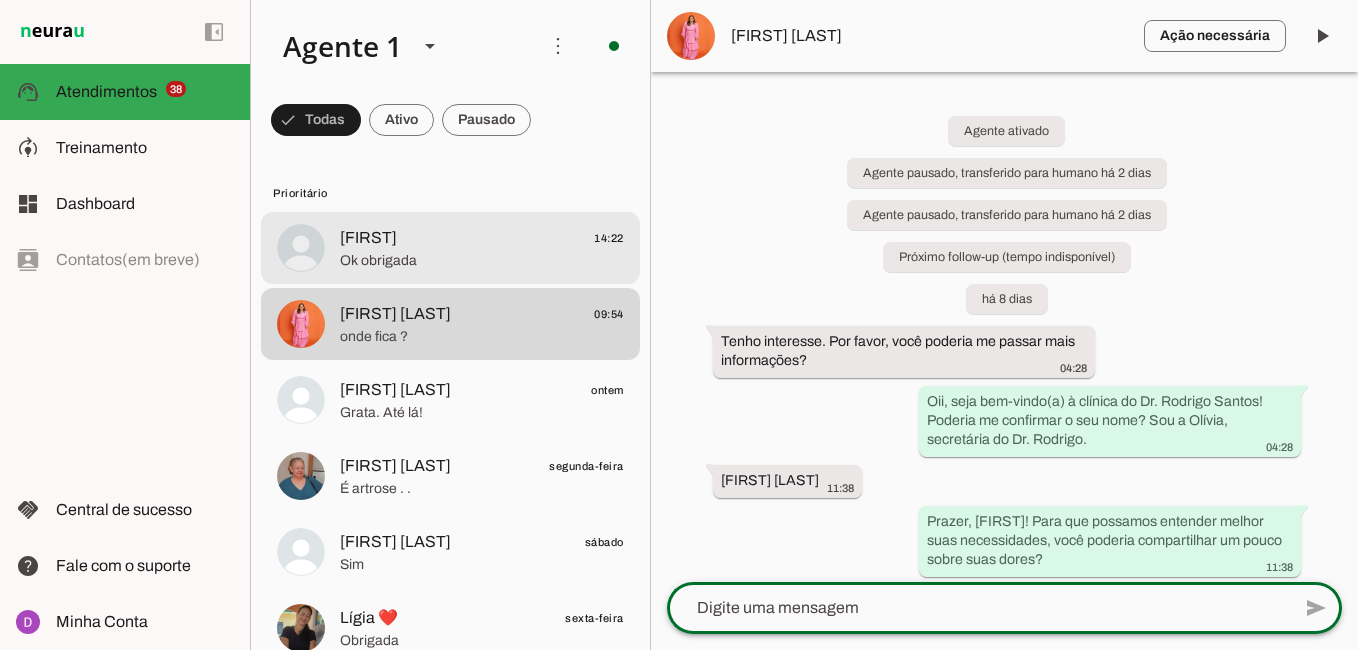click on "[FIRST]
[TIME]" 